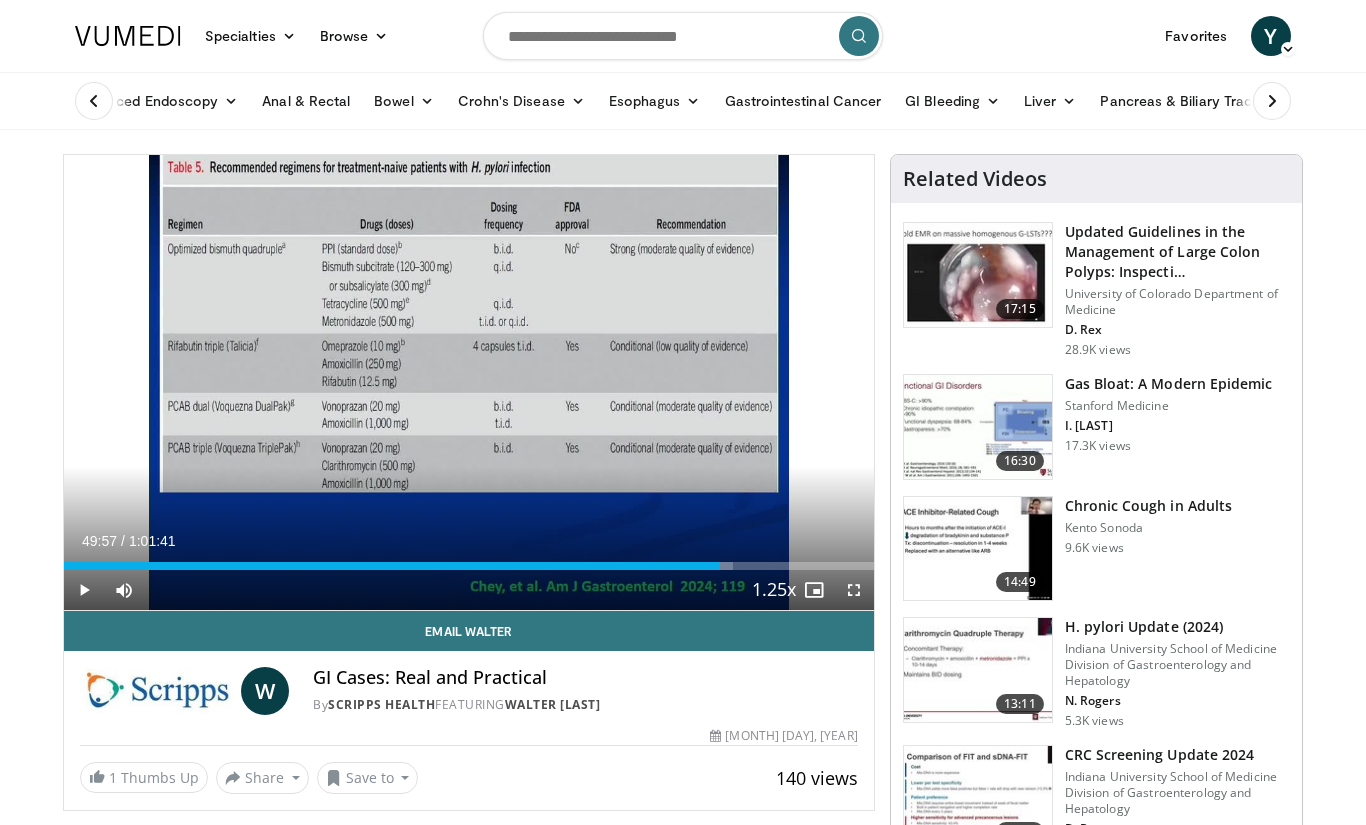 scroll, scrollTop: 0, scrollLeft: 0, axis: both 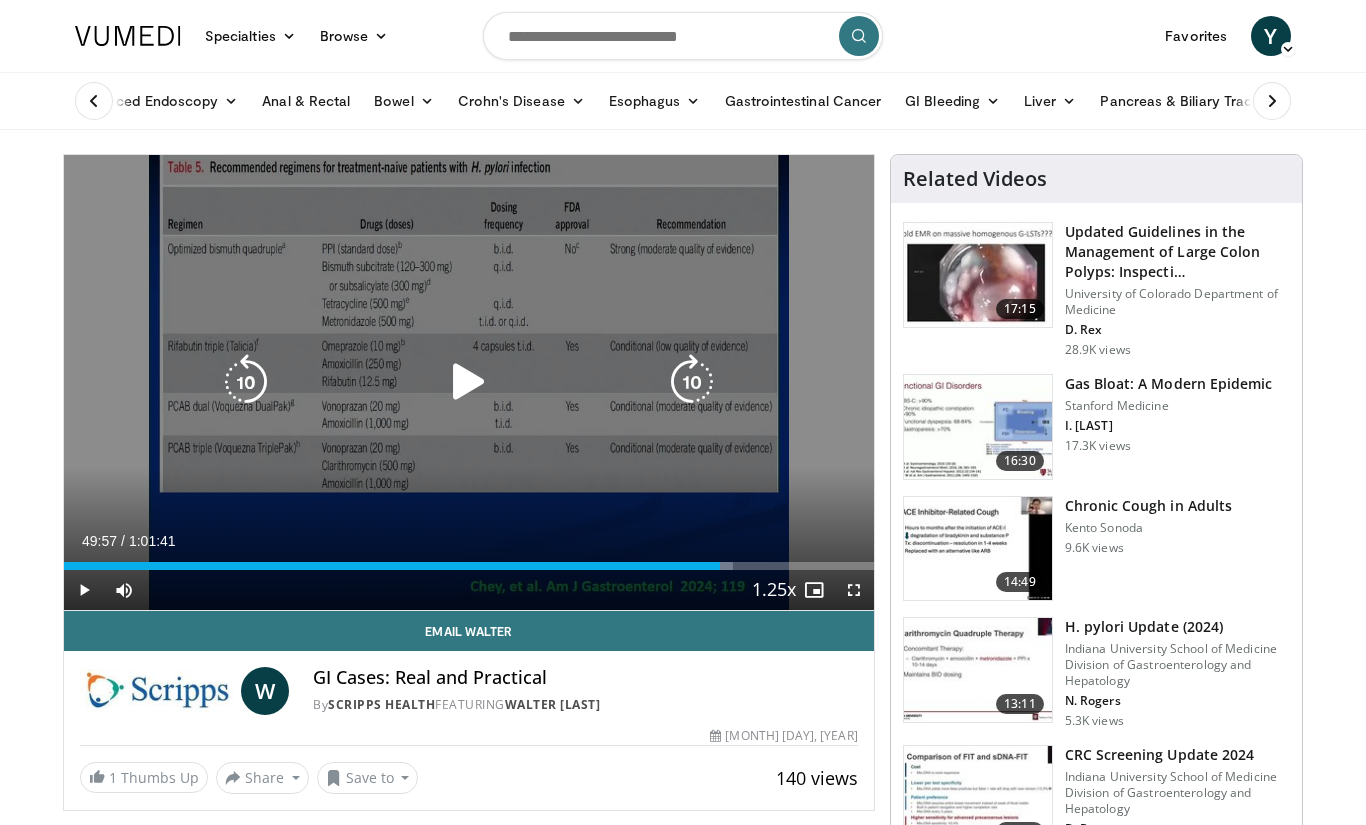 click at bounding box center (469, 382) 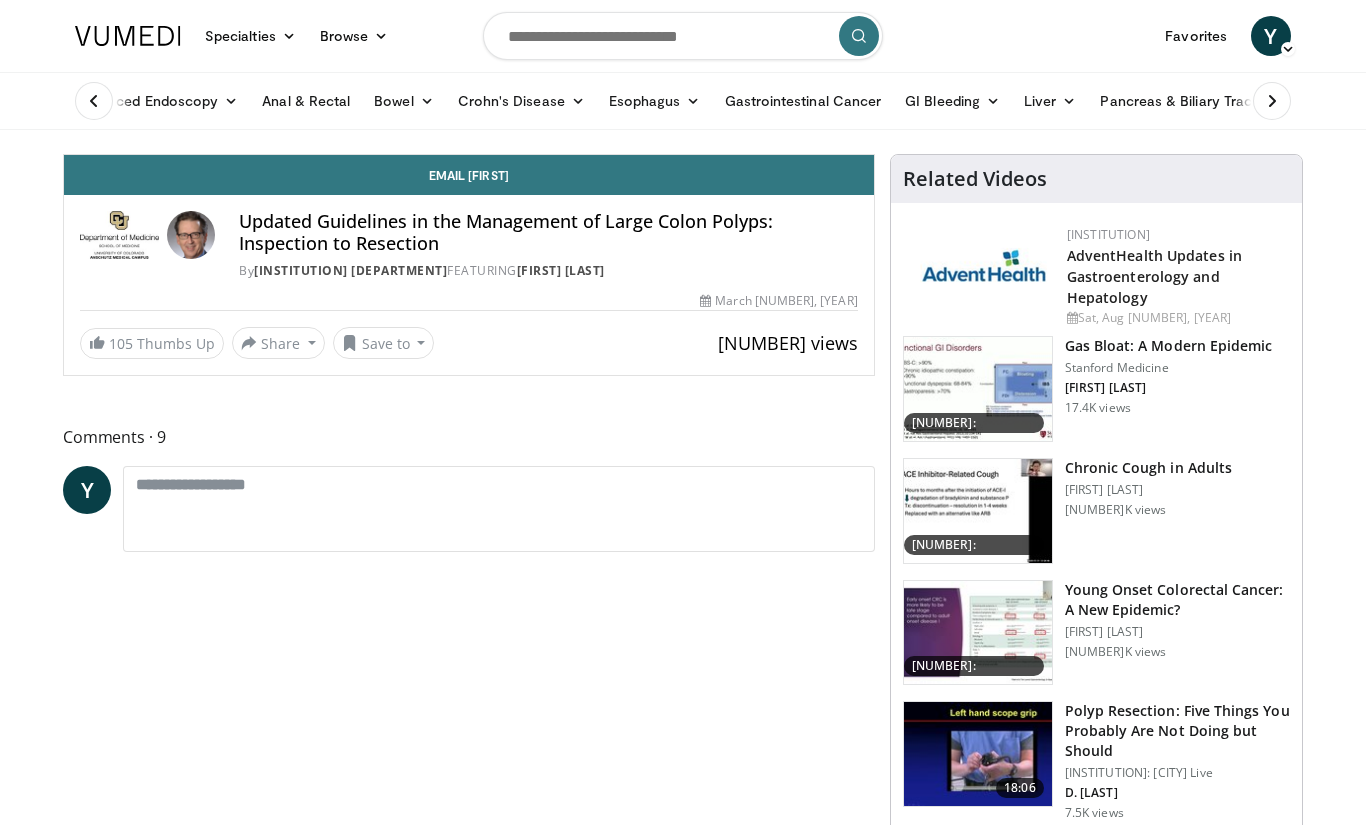 scroll, scrollTop: 0, scrollLeft: 0, axis: both 